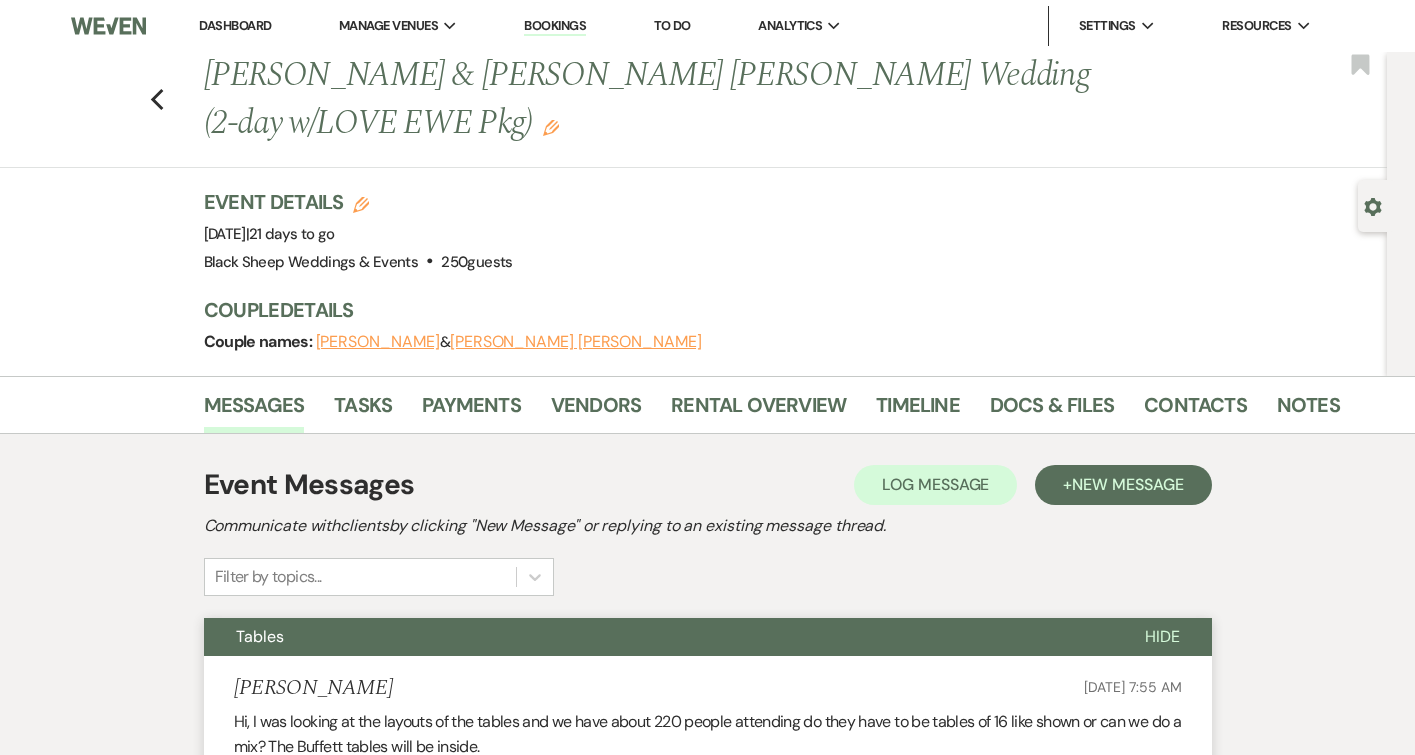 scroll, scrollTop: 3344, scrollLeft: 0, axis: vertical 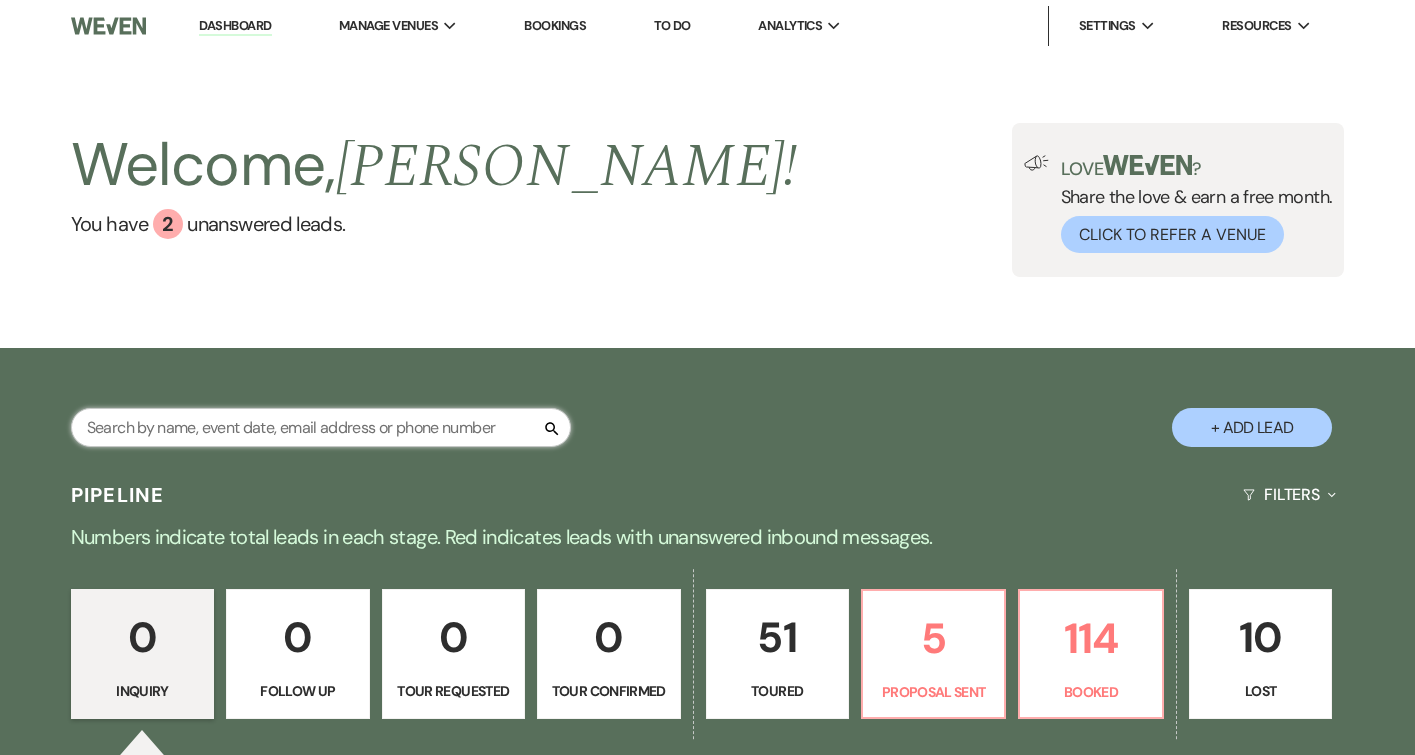 click at bounding box center [321, 427] 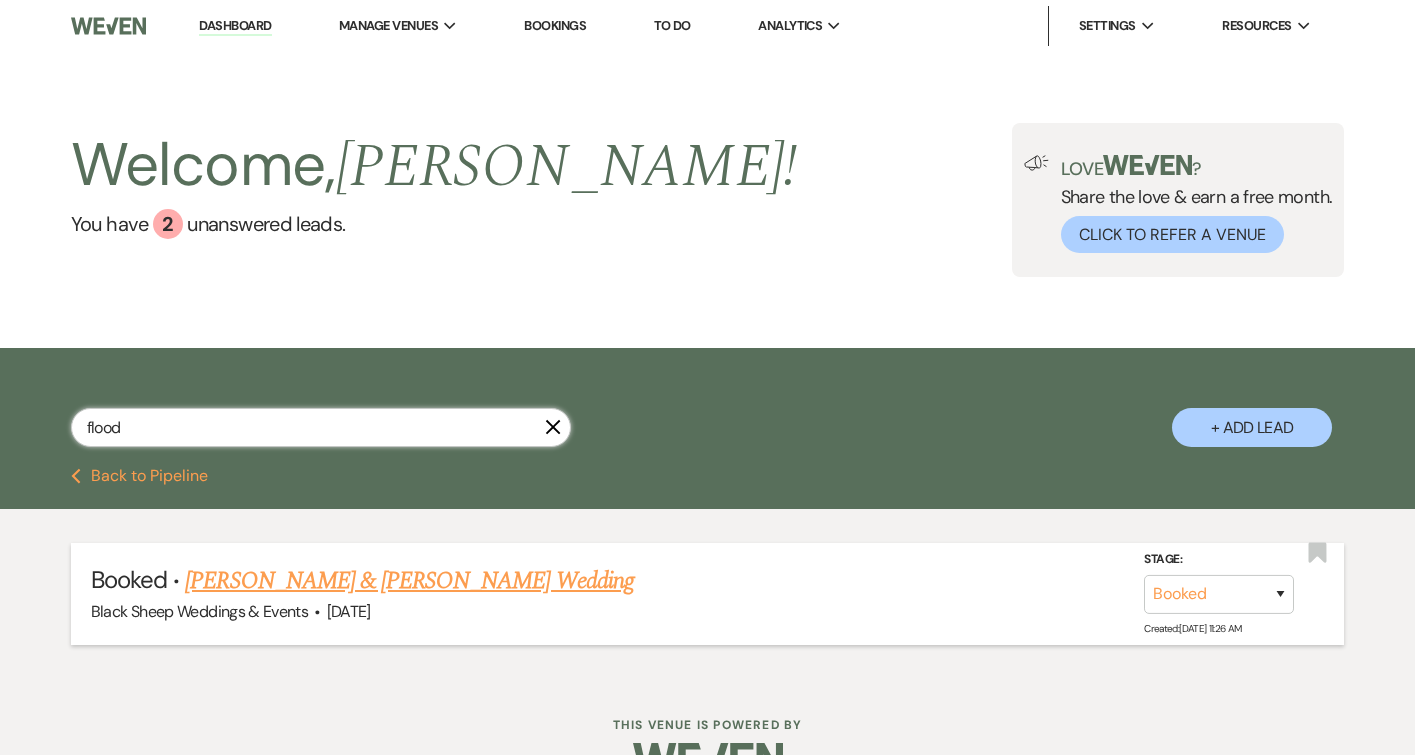 type on "flood" 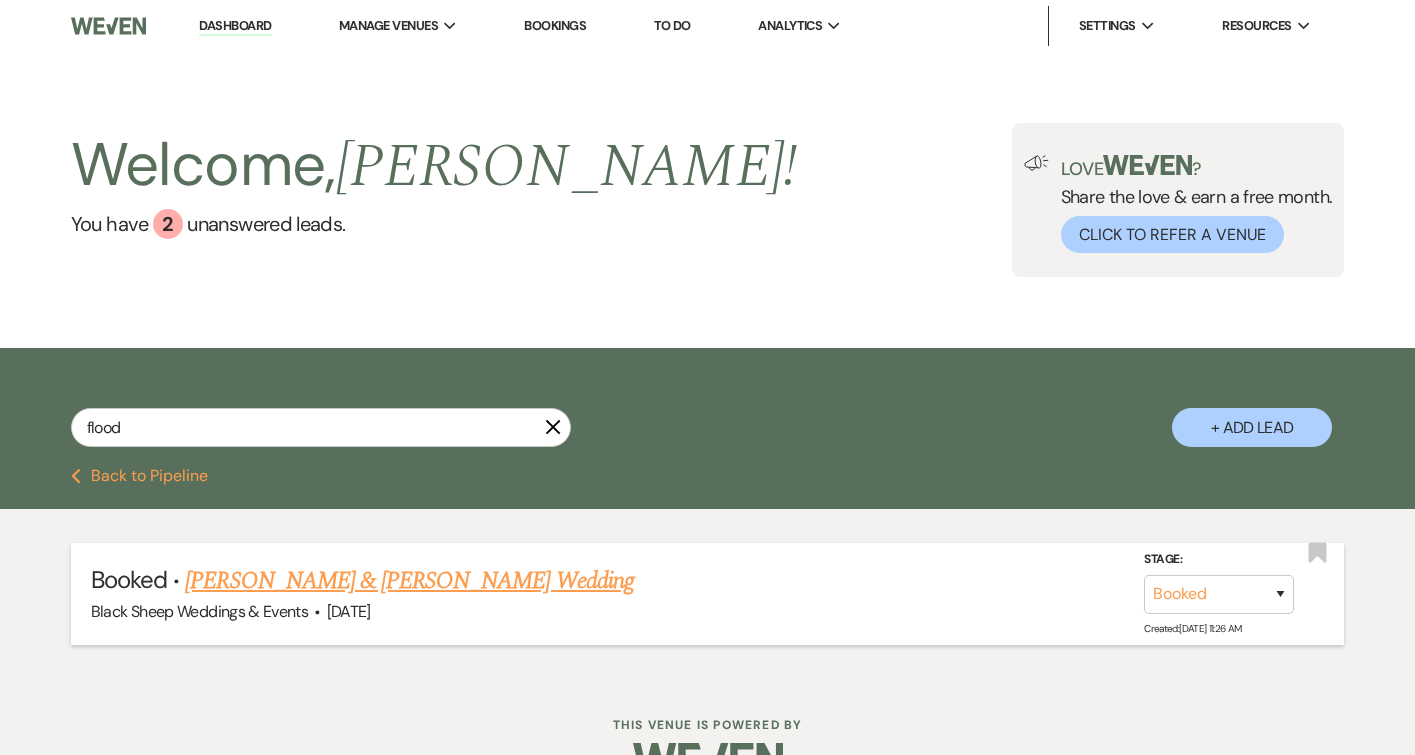 click on "[PERSON_NAME] & [PERSON_NAME] Wedding" at bounding box center [409, 581] 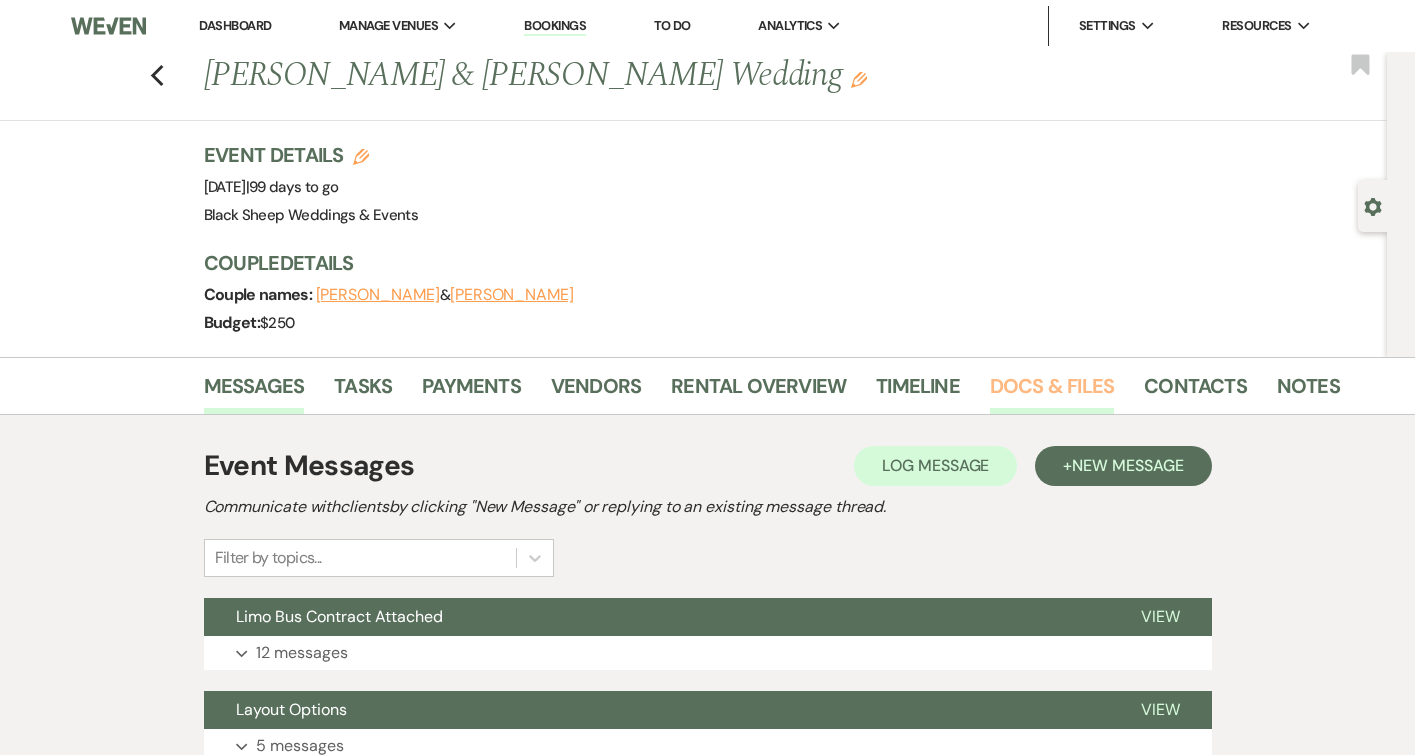 click on "Docs & Files" at bounding box center (1052, 392) 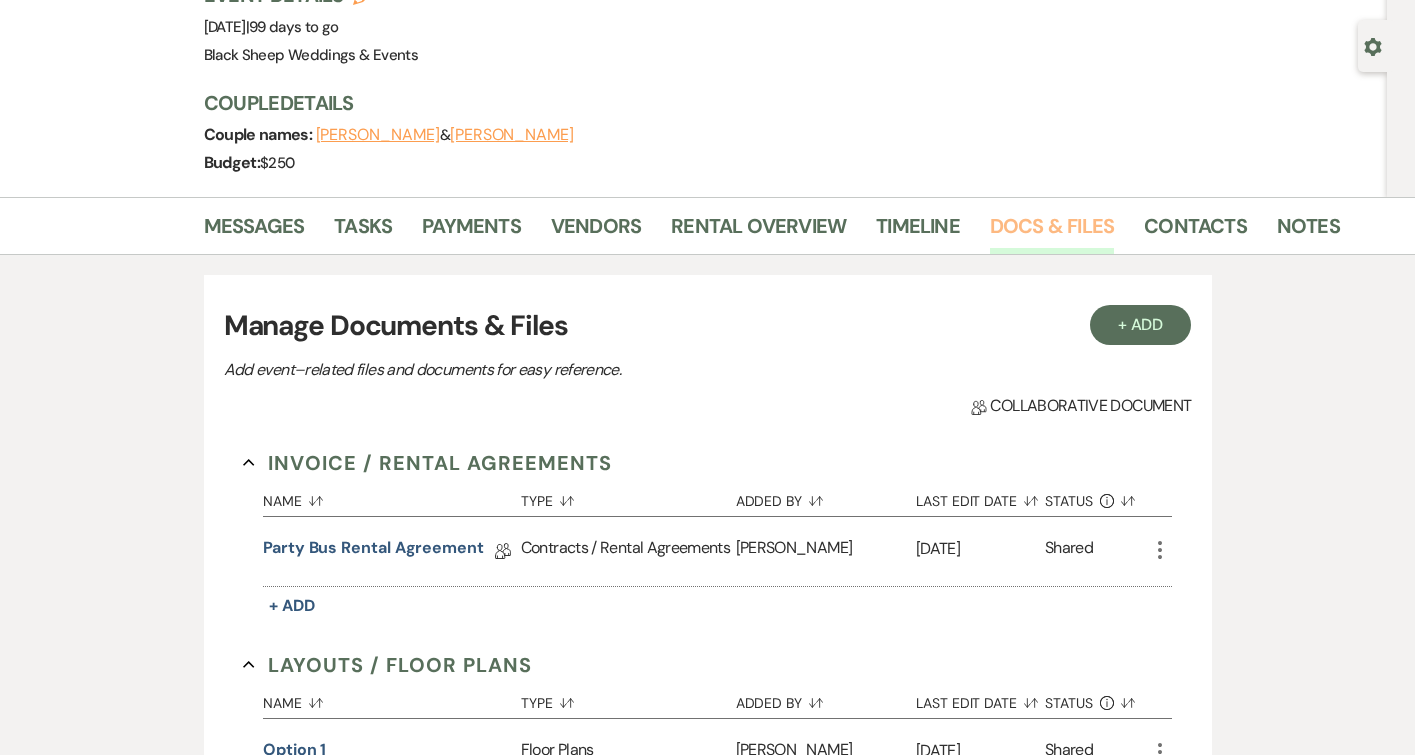 scroll, scrollTop: 180, scrollLeft: 0, axis: vertical 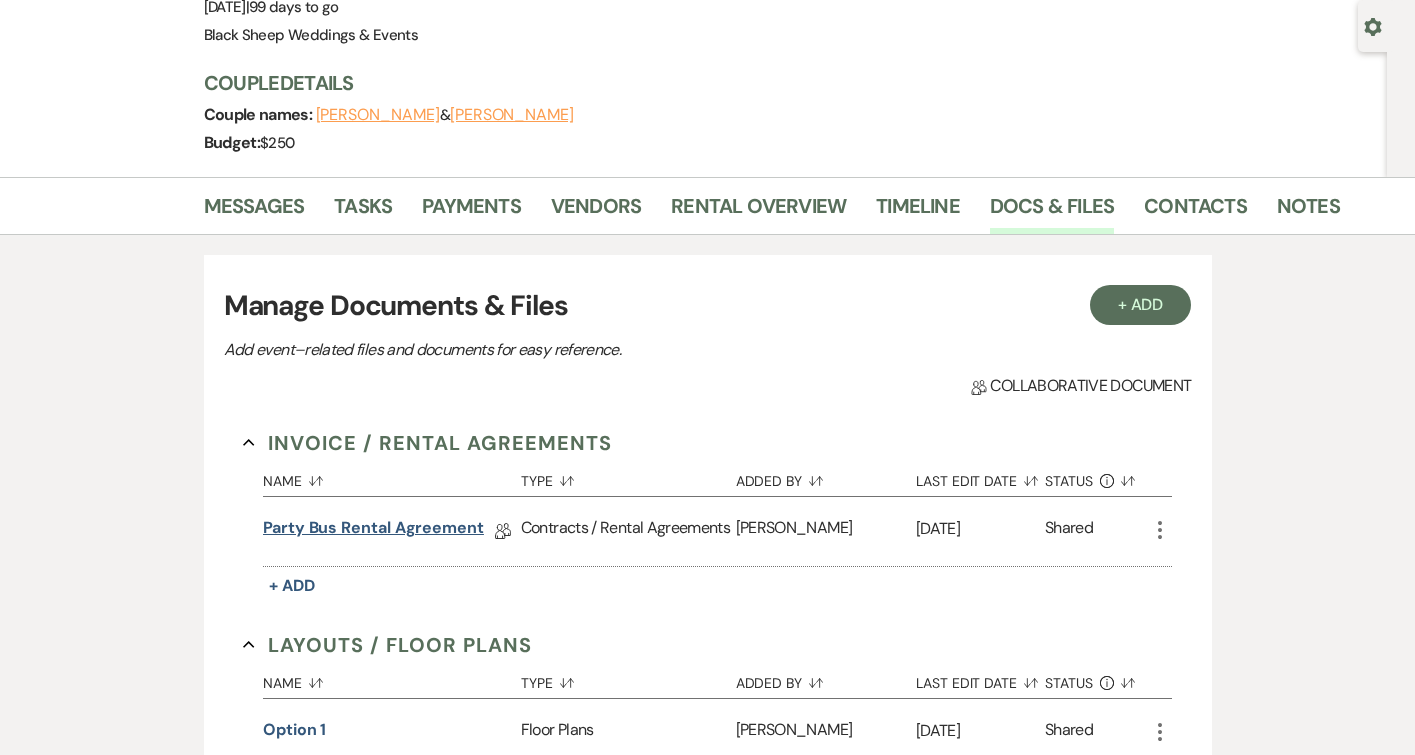 click on "Party Bus Rental Agreement" at bounding box center [373, 531] 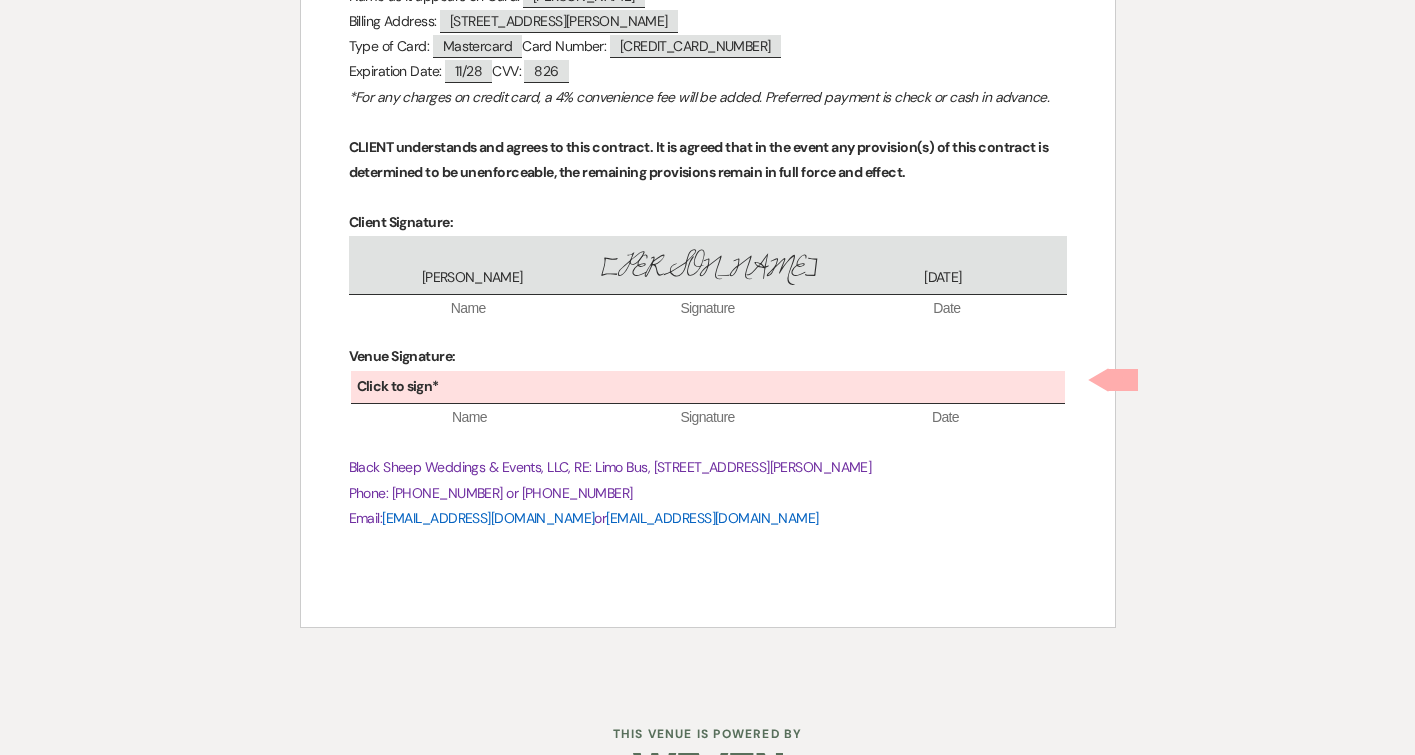 scroll, scrollTop: 2951, scrollLeft: 0, axis: vertical 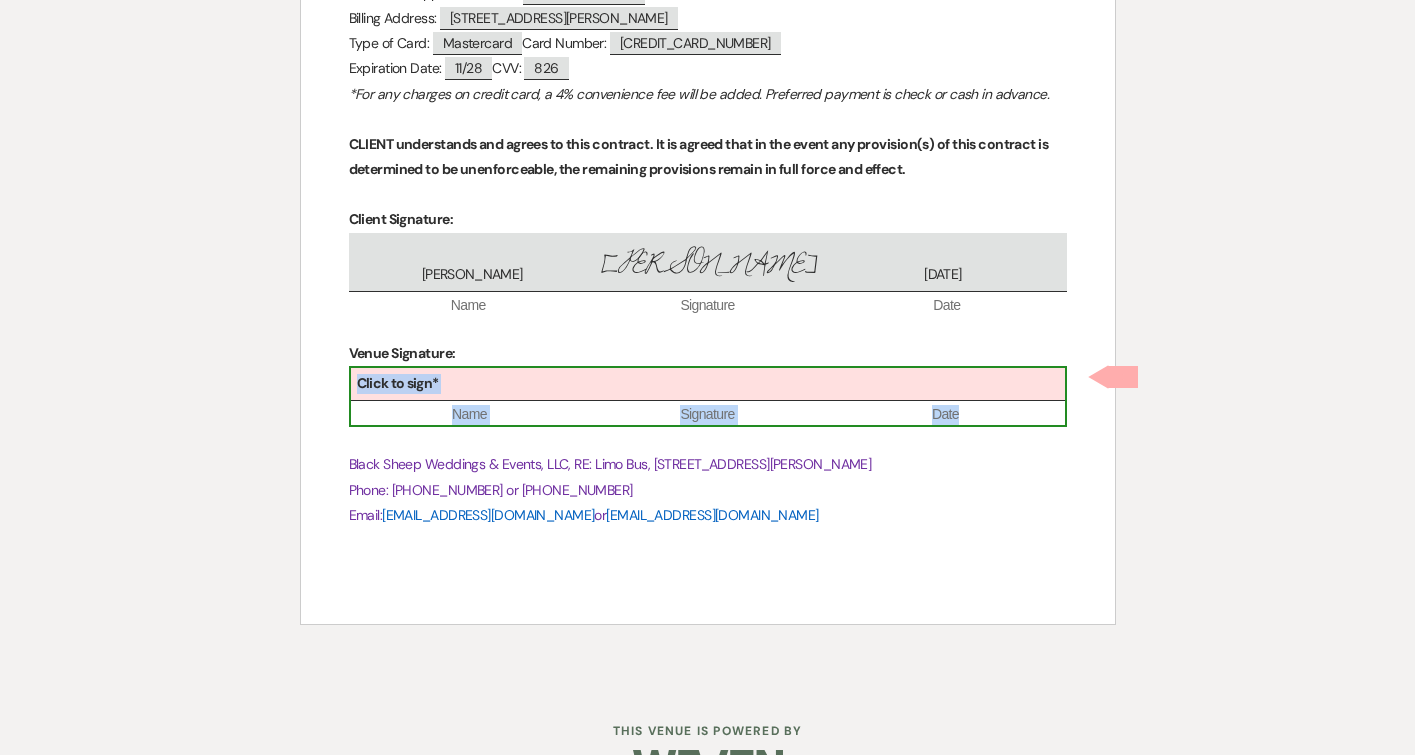 click on "Click to sign*" at bounding box center (708, 384) 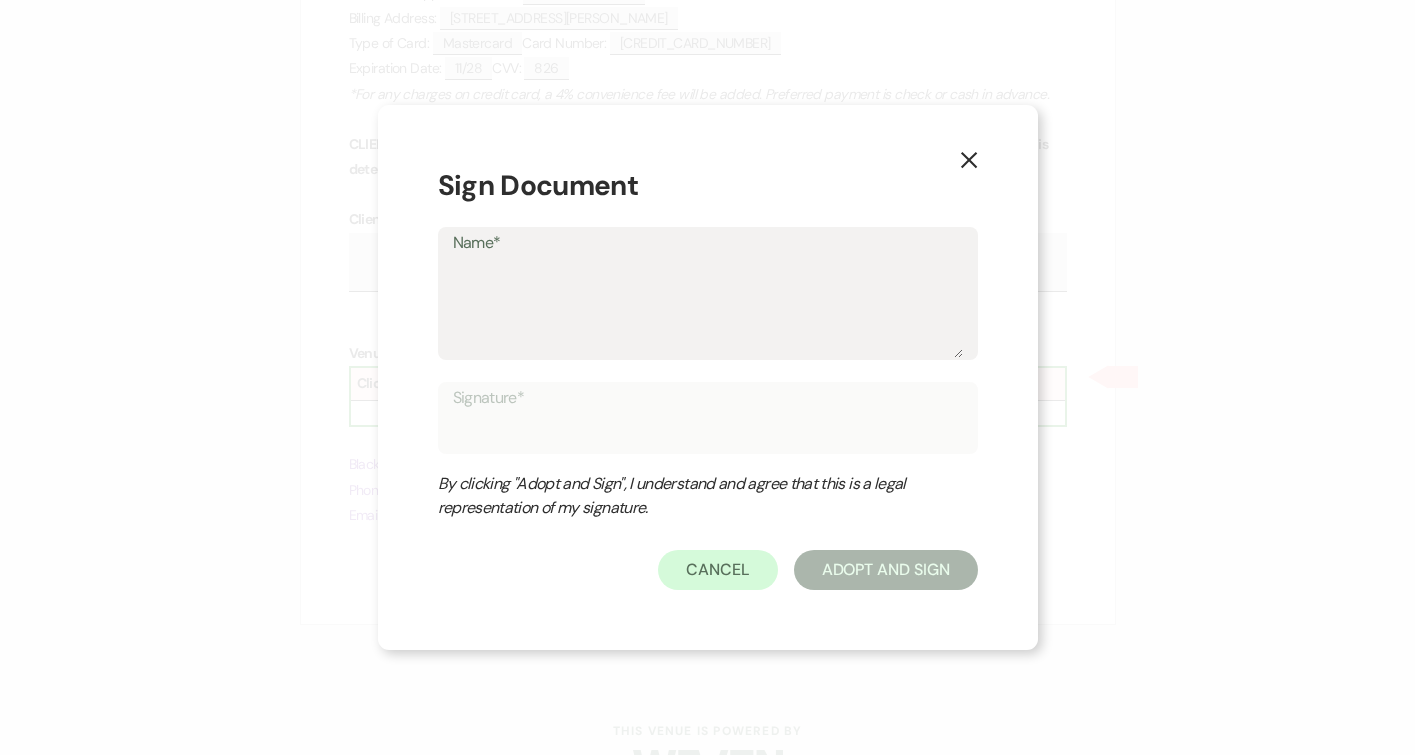 type on "J" 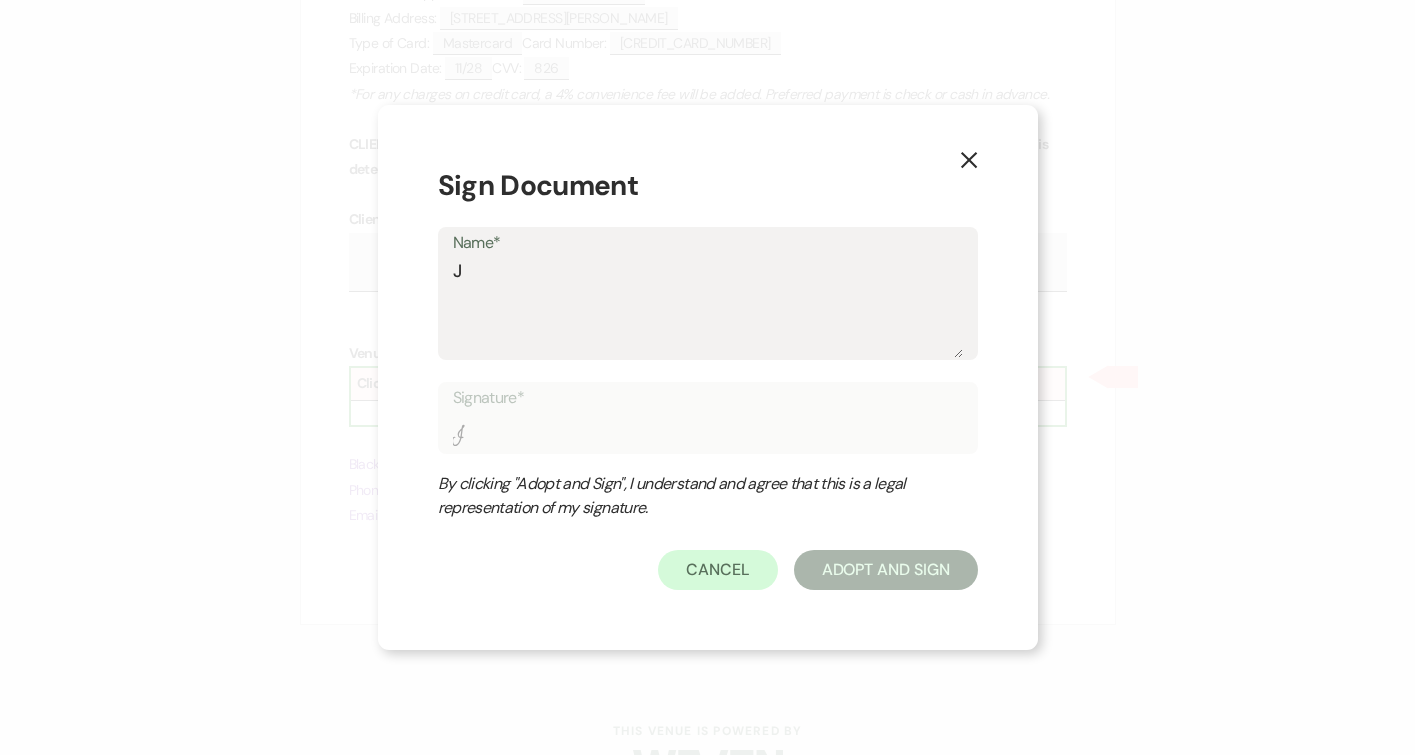 type on "Je" 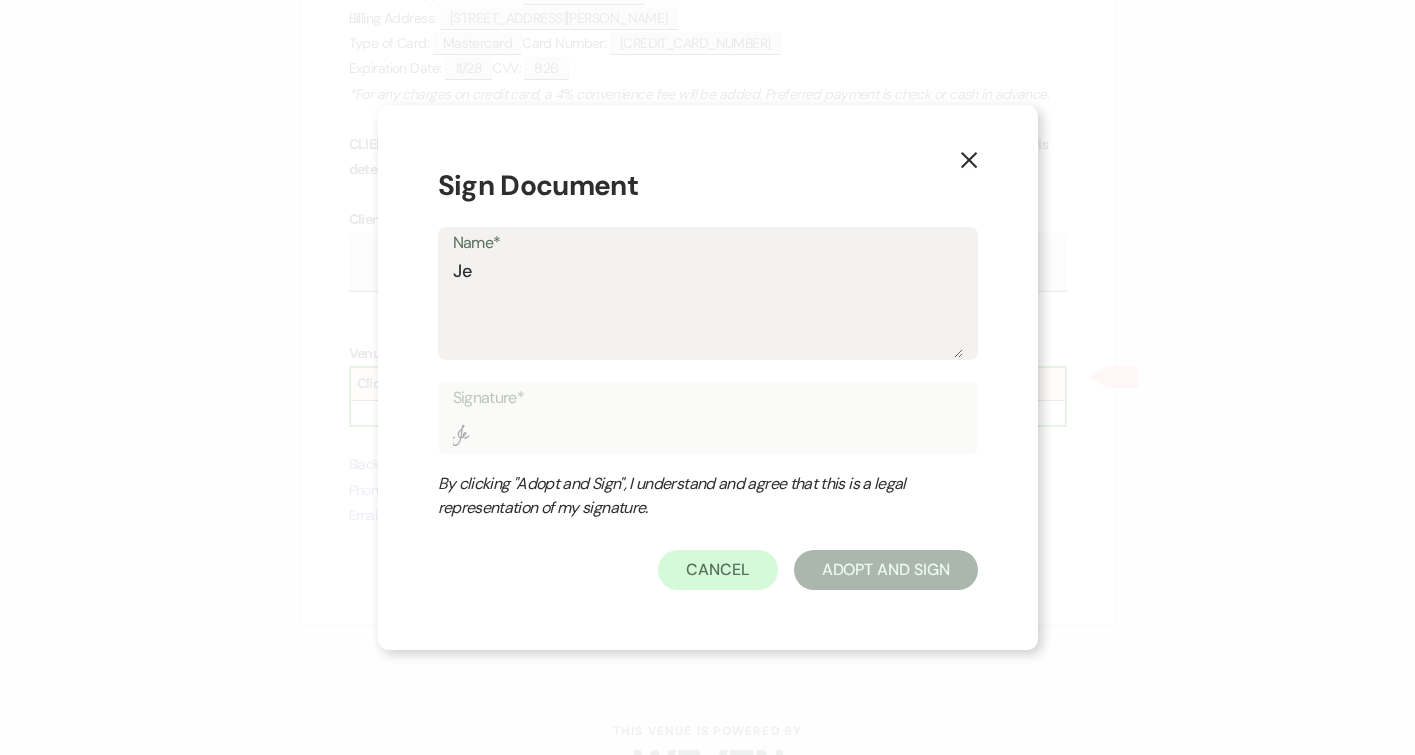 type on "[PERSON_NAME]" 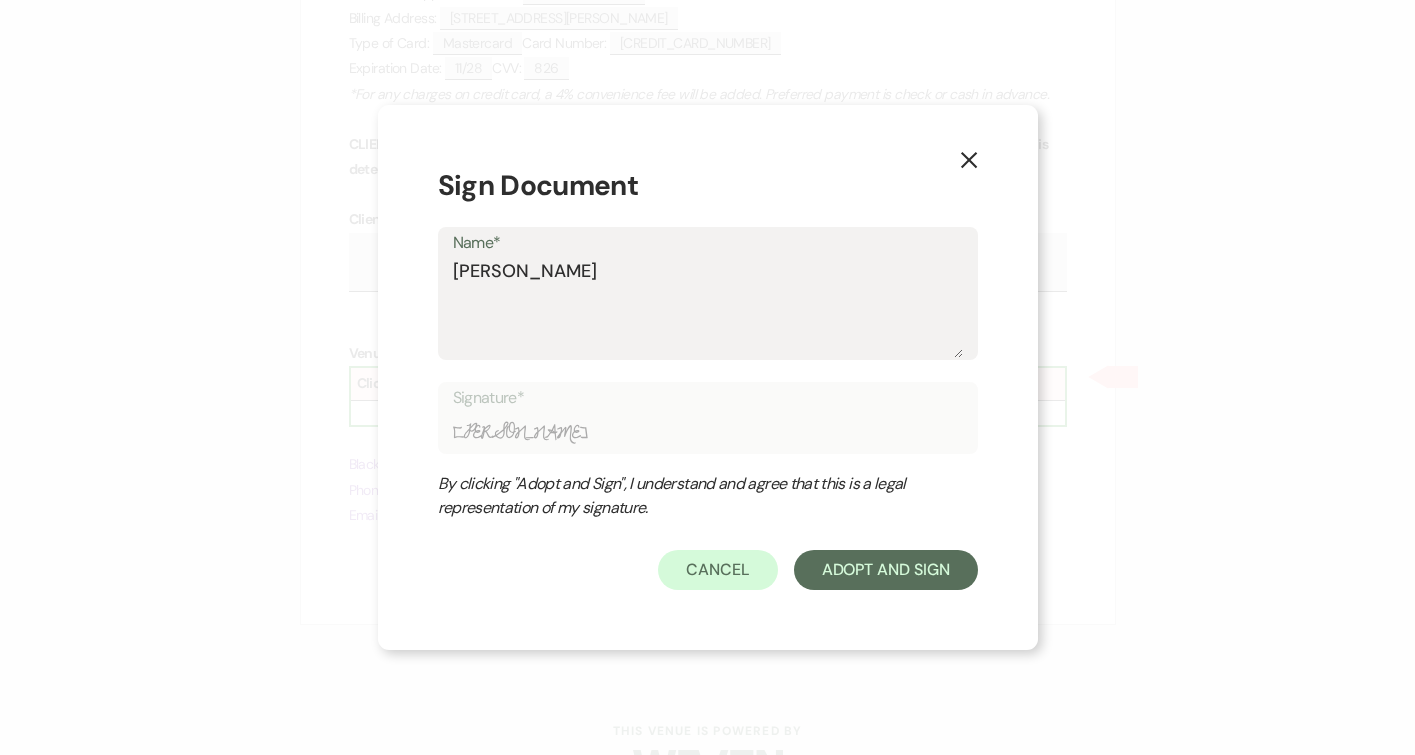 type on "Jenn" 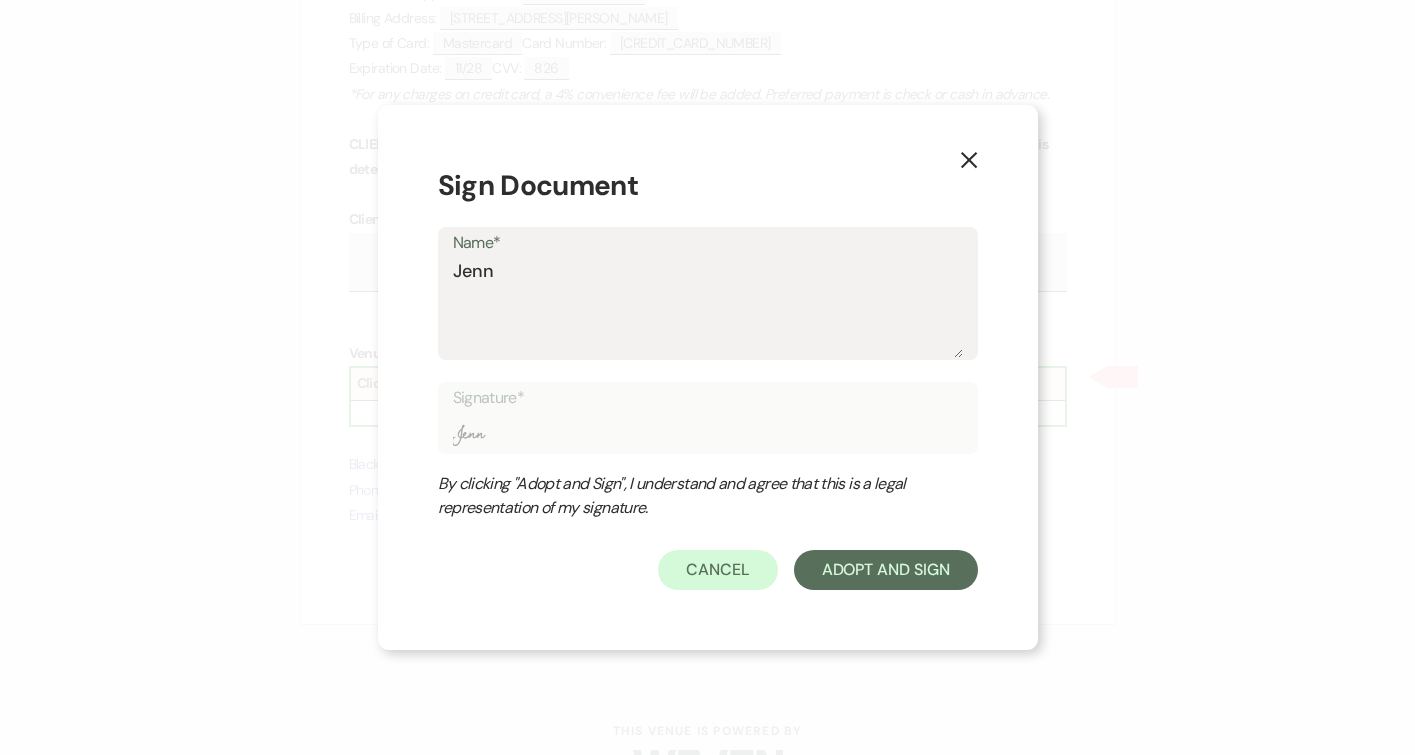 type on "Jenni" 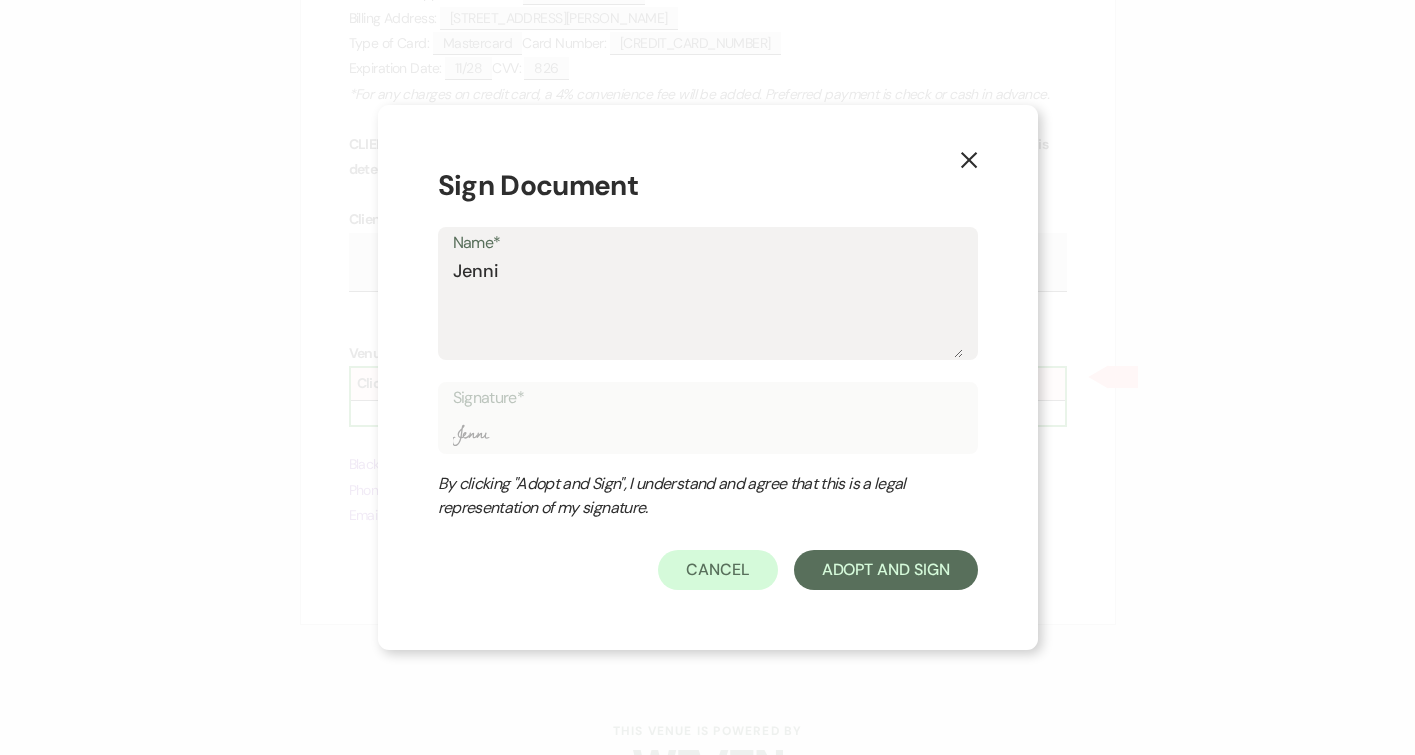 type on "[PERSON_NAME]" 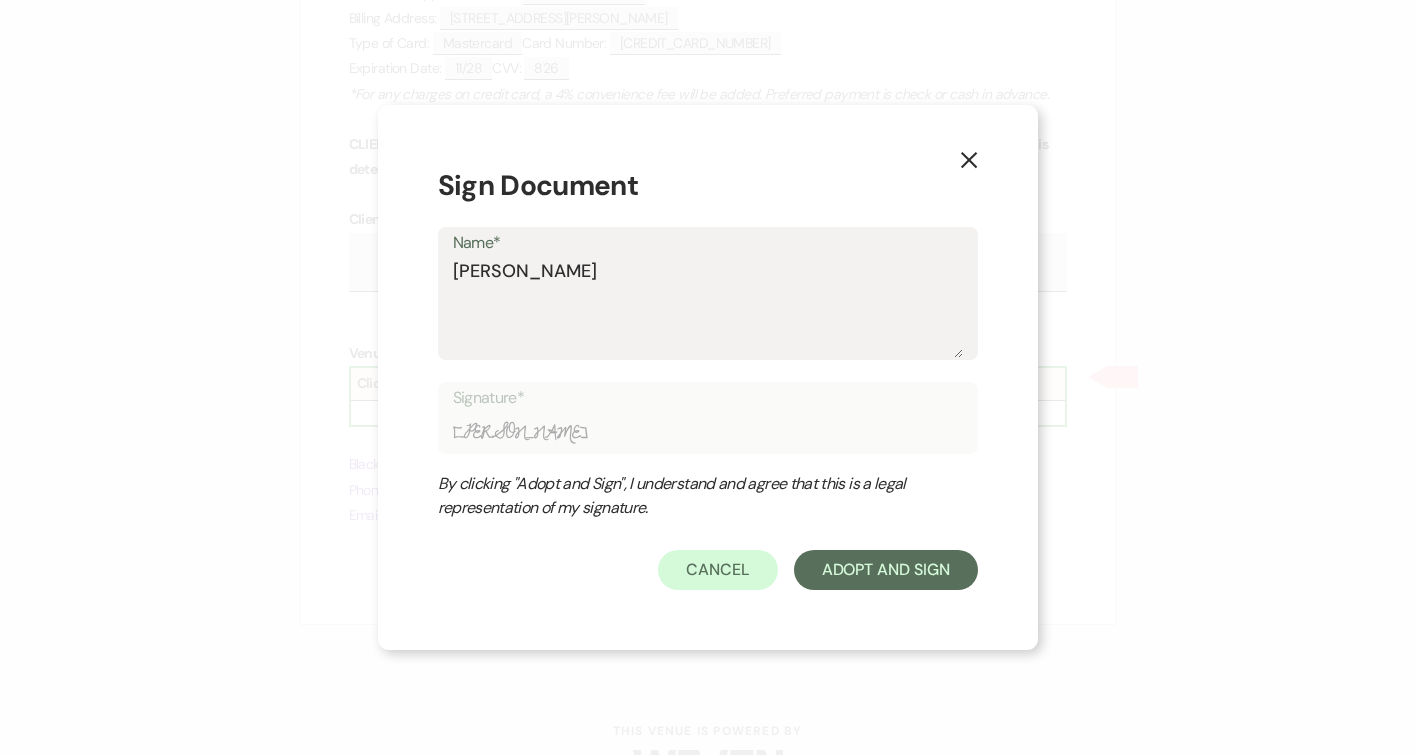 type on "[PERSON_NAME]" 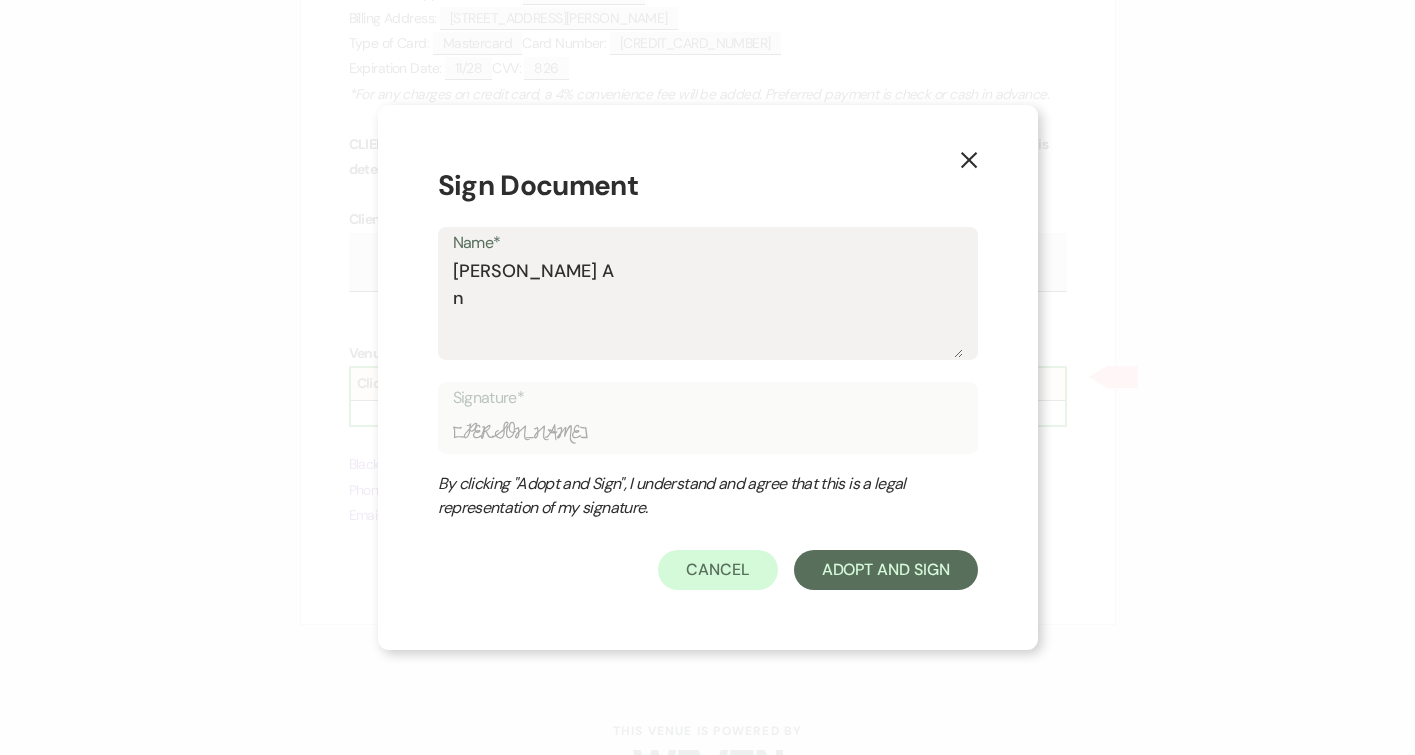 type on "[PERSON_NAME]" 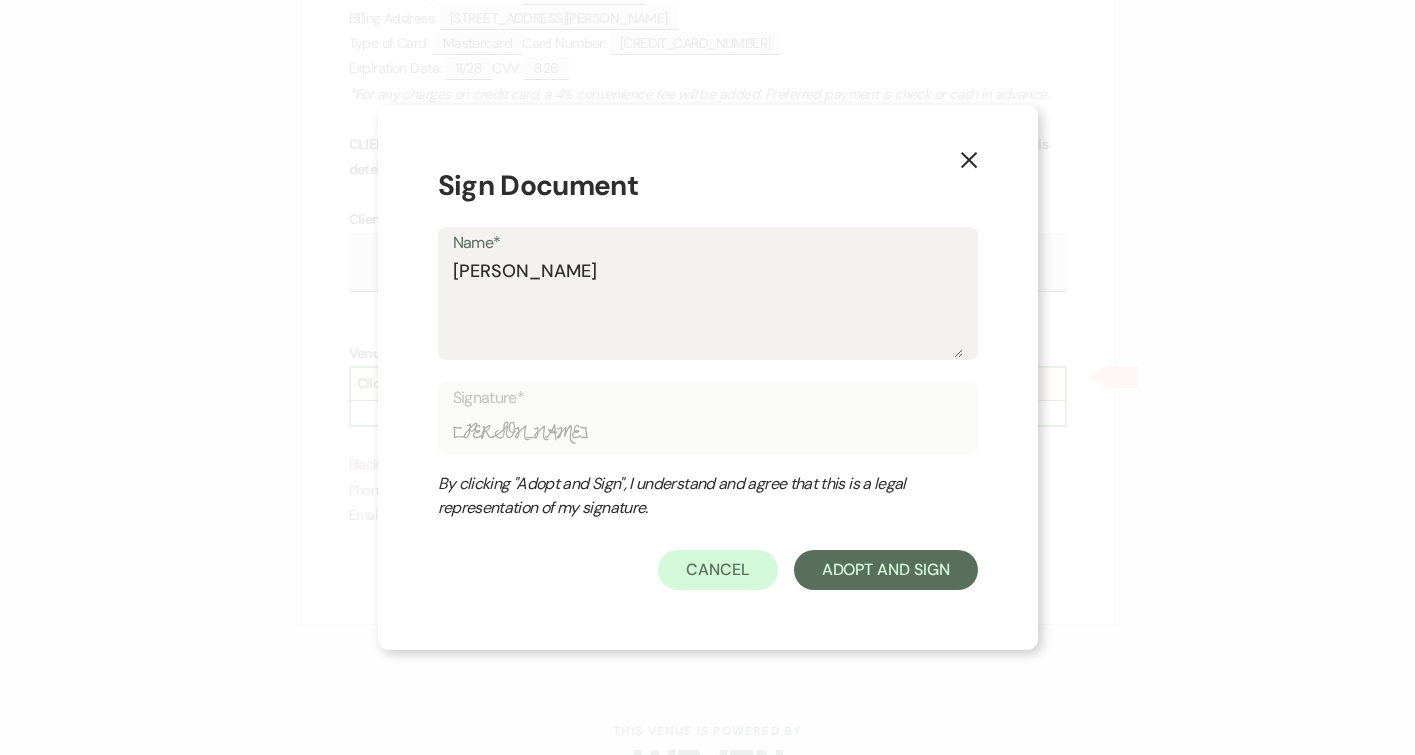 type on "[PERSON_NAME] A
n" 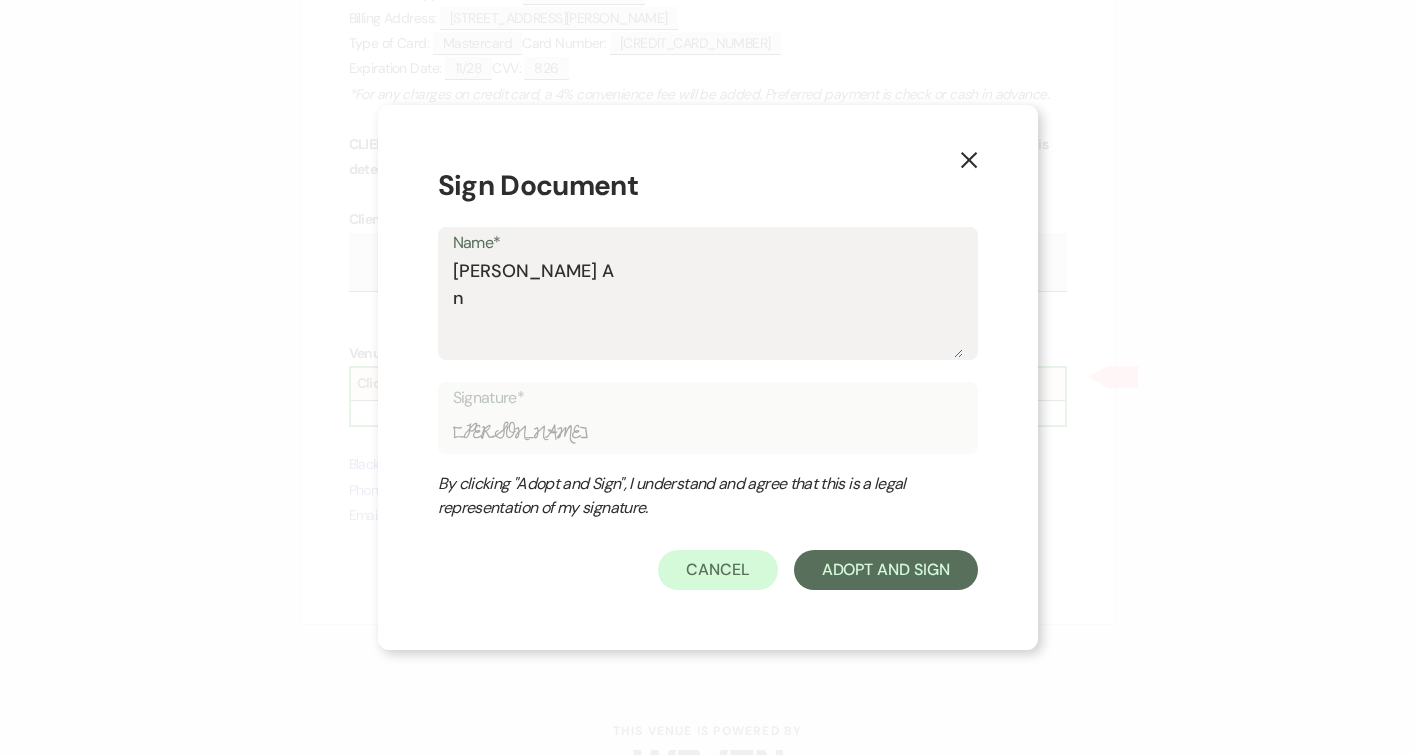 type on "[PERSON_NAME]" 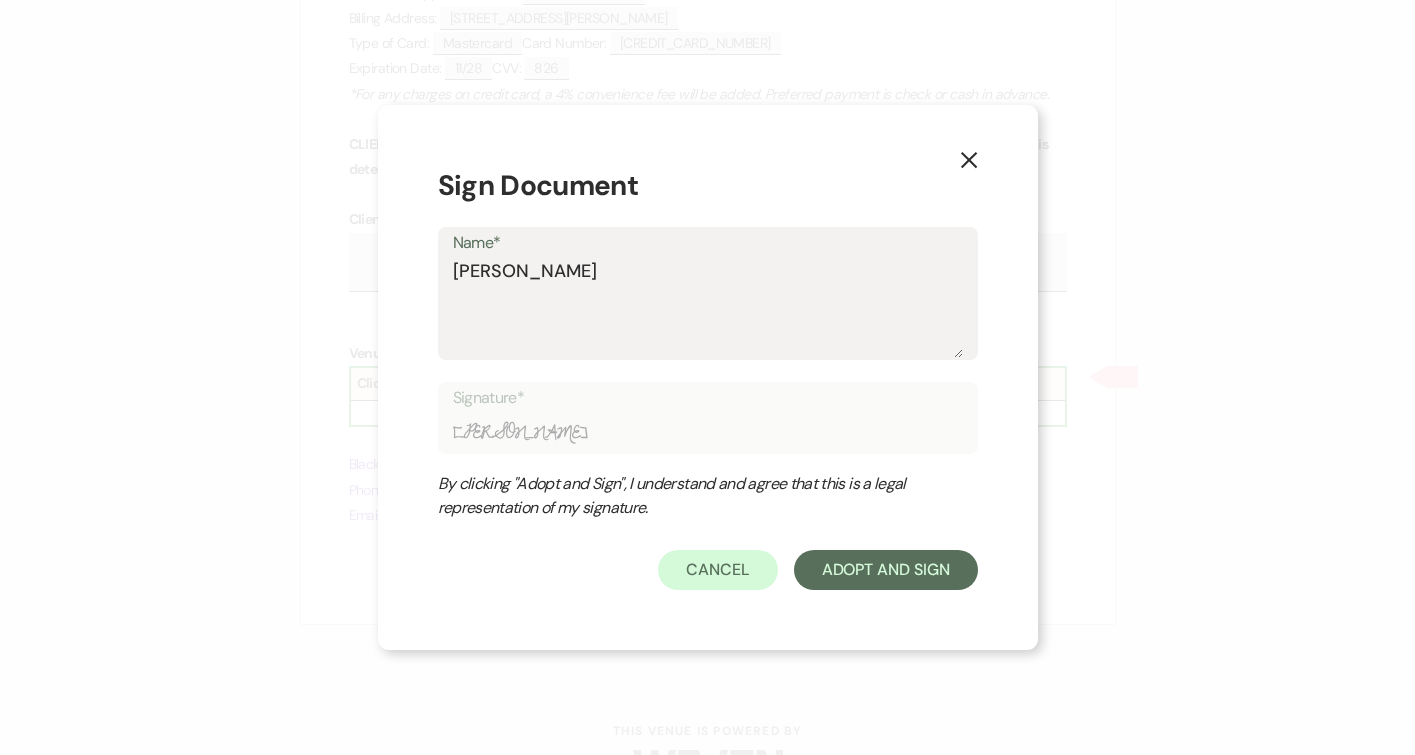 type on "[PERSON_NAME]" 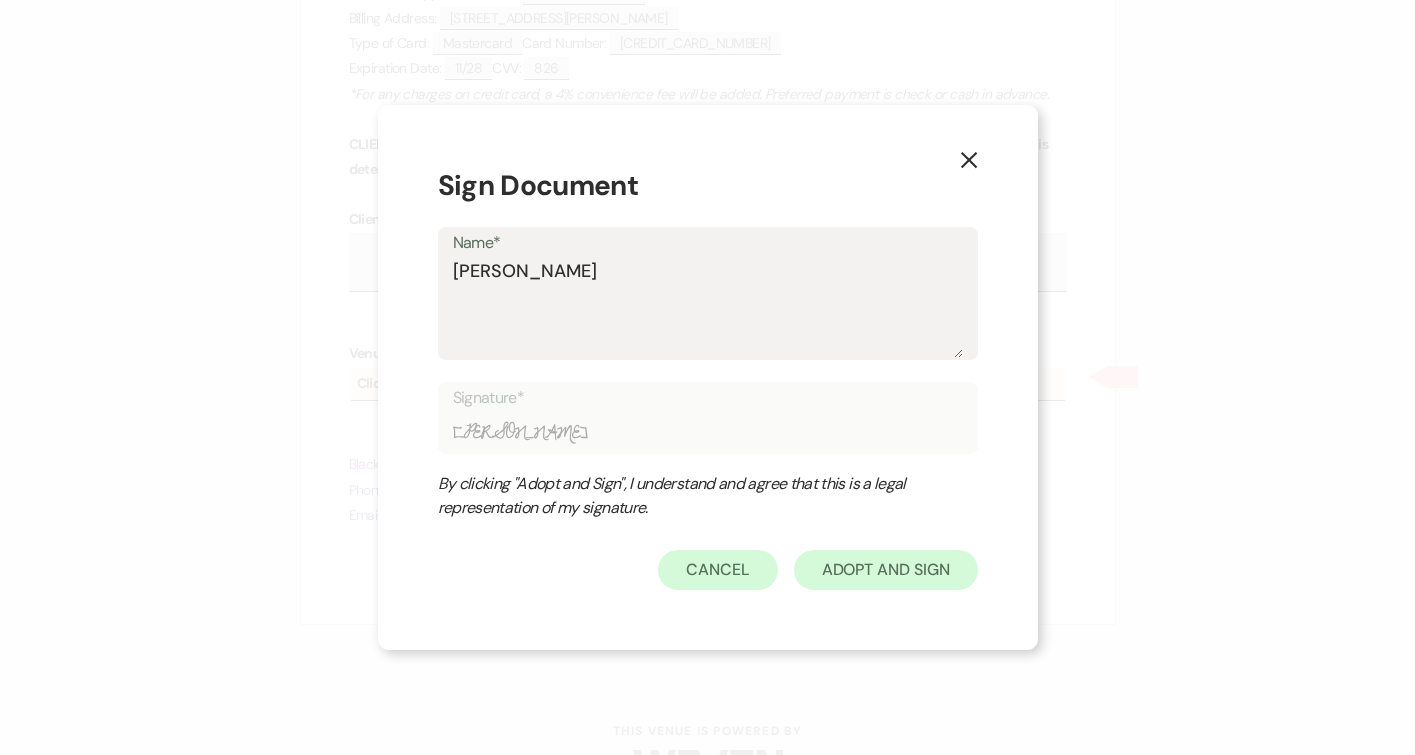 type on "[PERSON_NAME]" 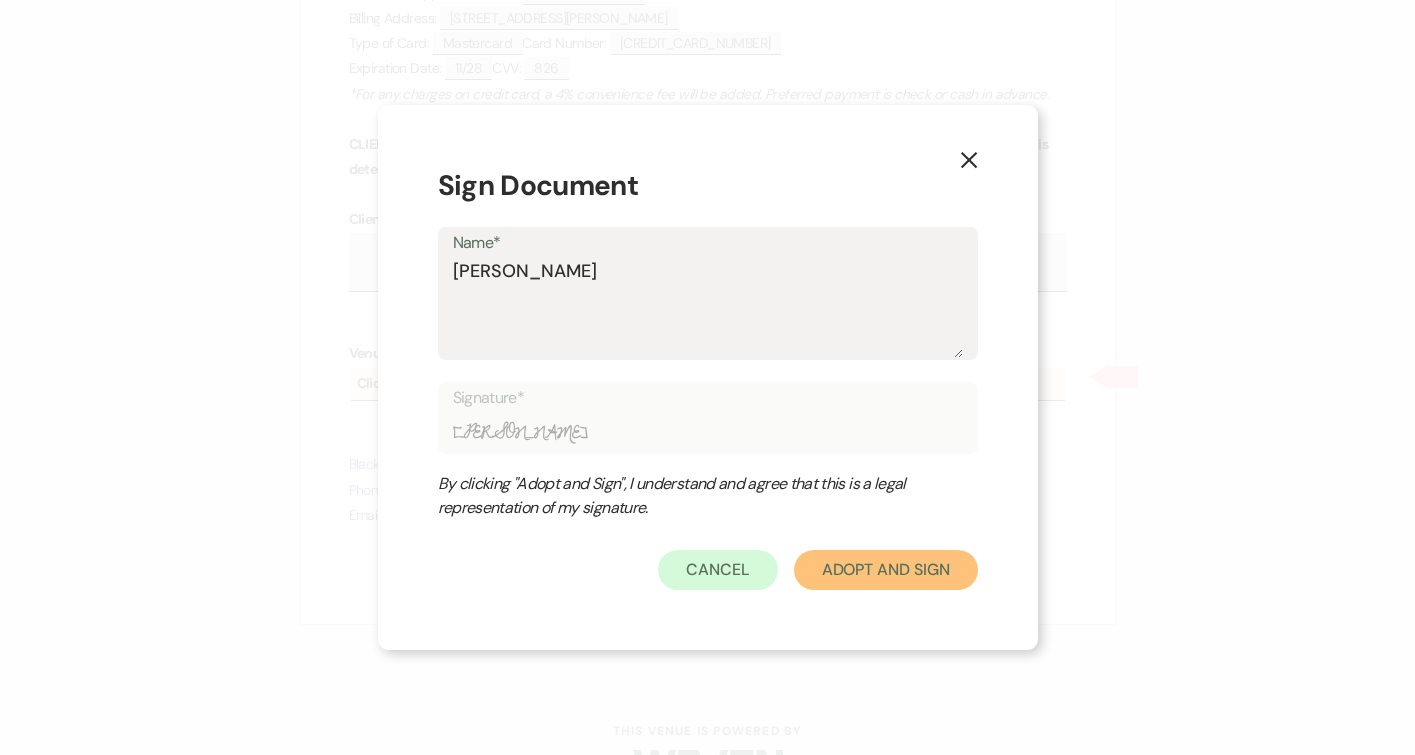 click on "Adopt And Sign" at bounding box center [886, 570] 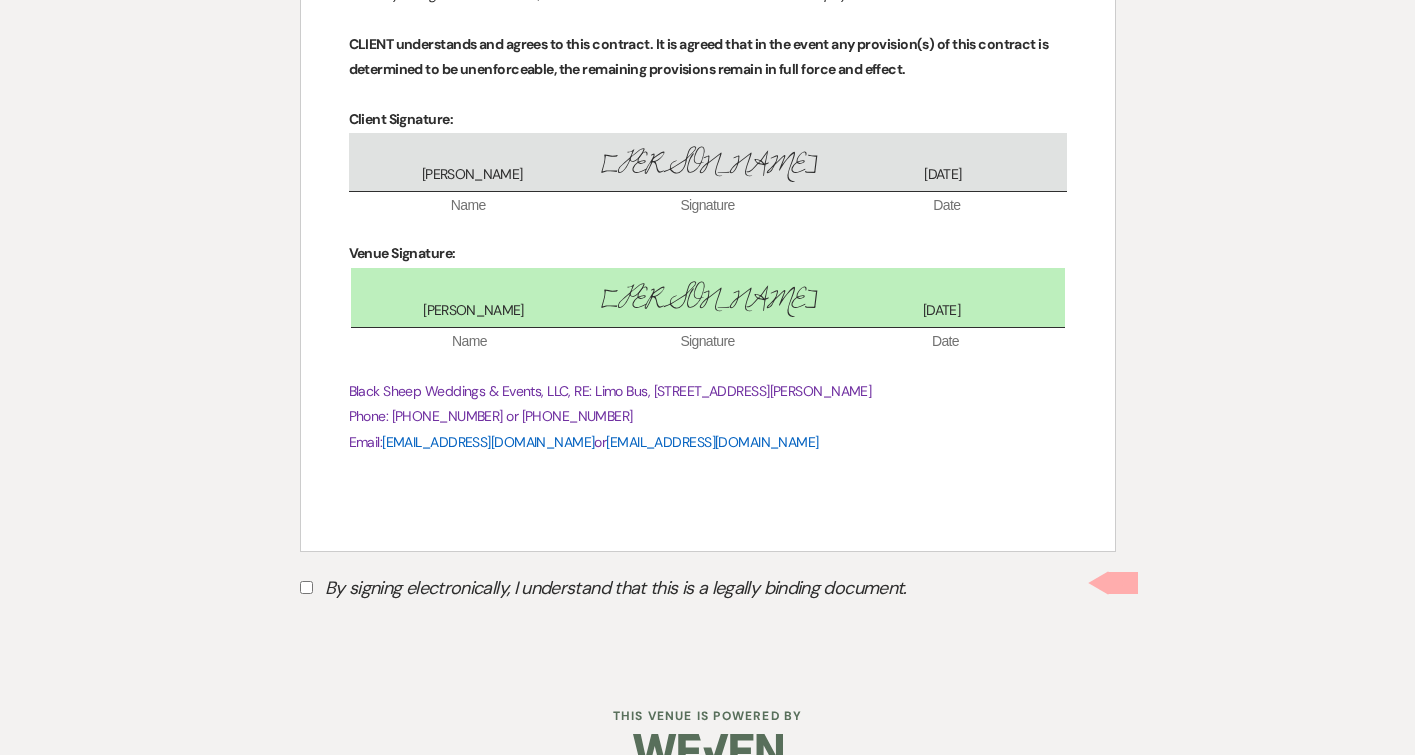 scroll, scrollTop: 3096, scrollLeft: 0, axis: vertical 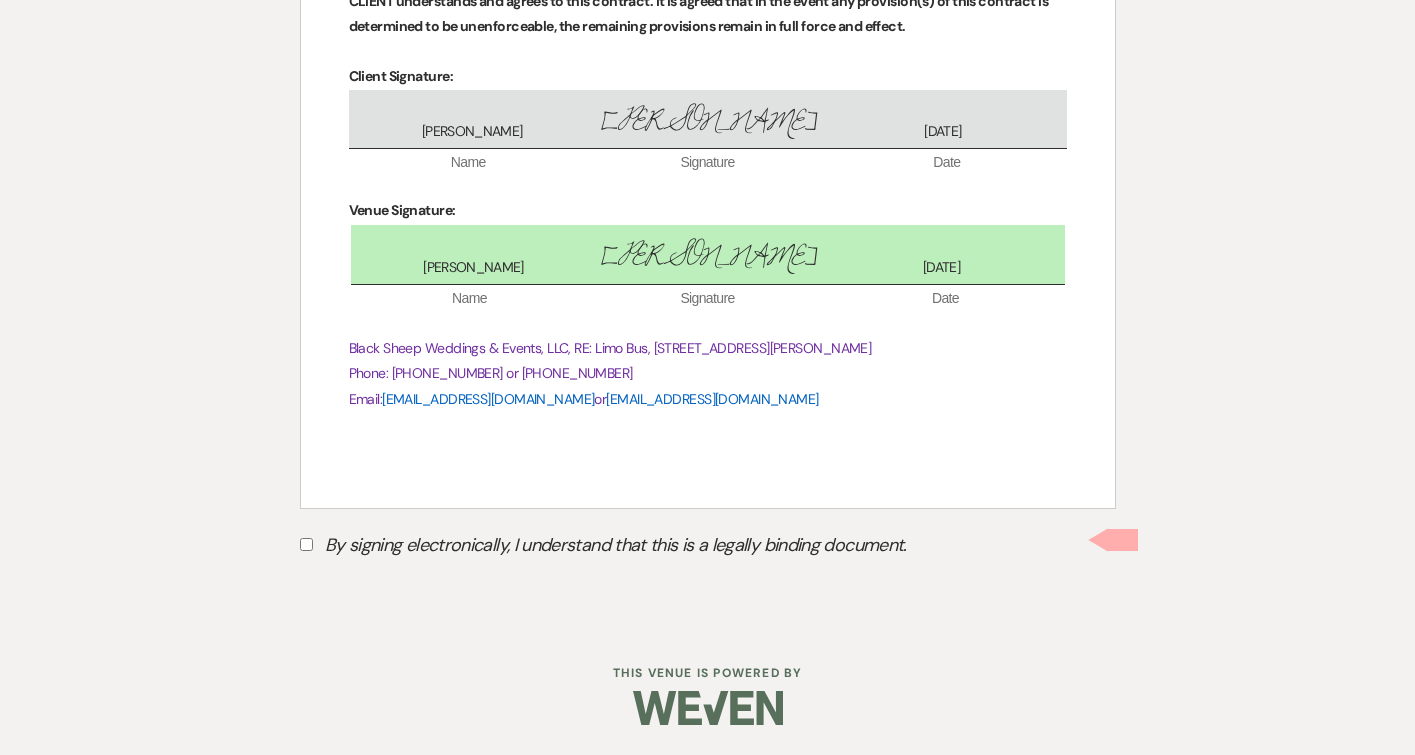 click on "By signing electronically, I understand that this is a legally binding document." at bounding box center (306, 544) 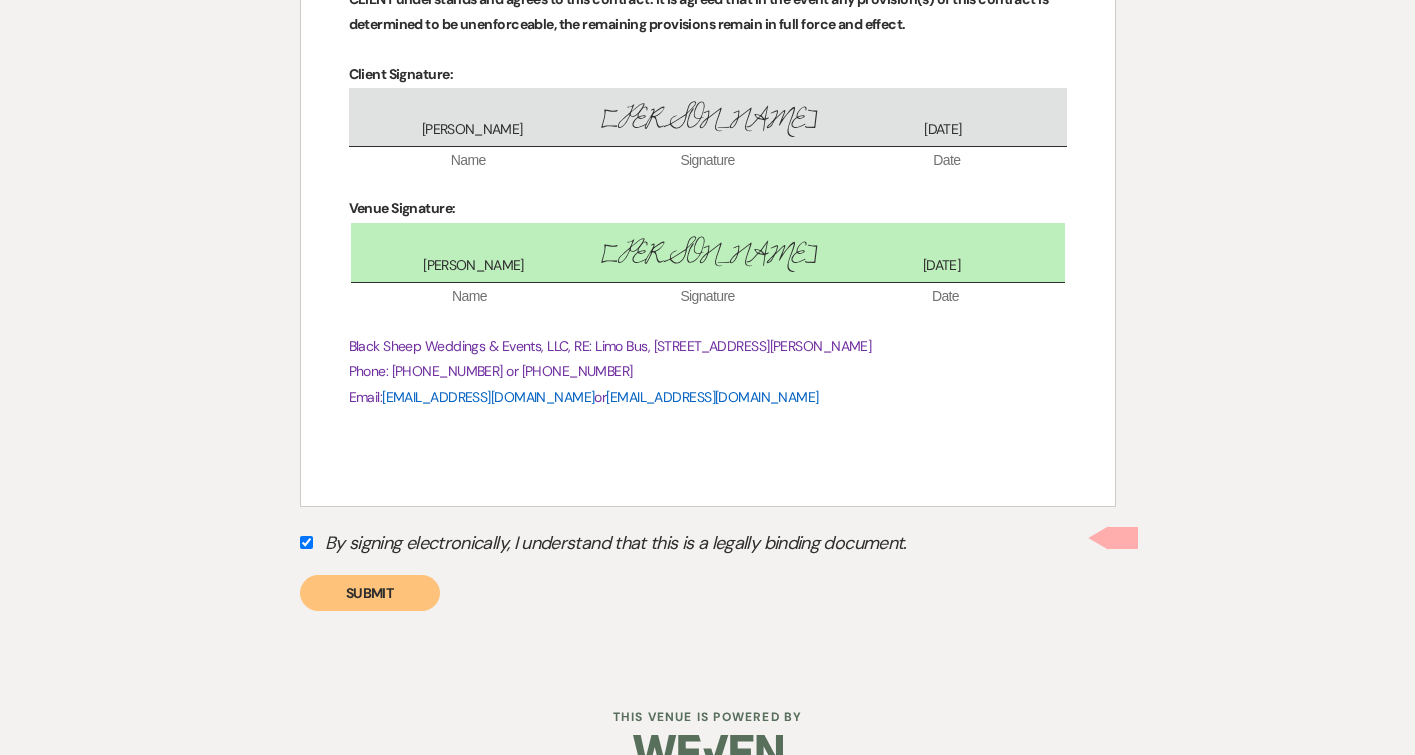 click at bounding box center [1123, 538] 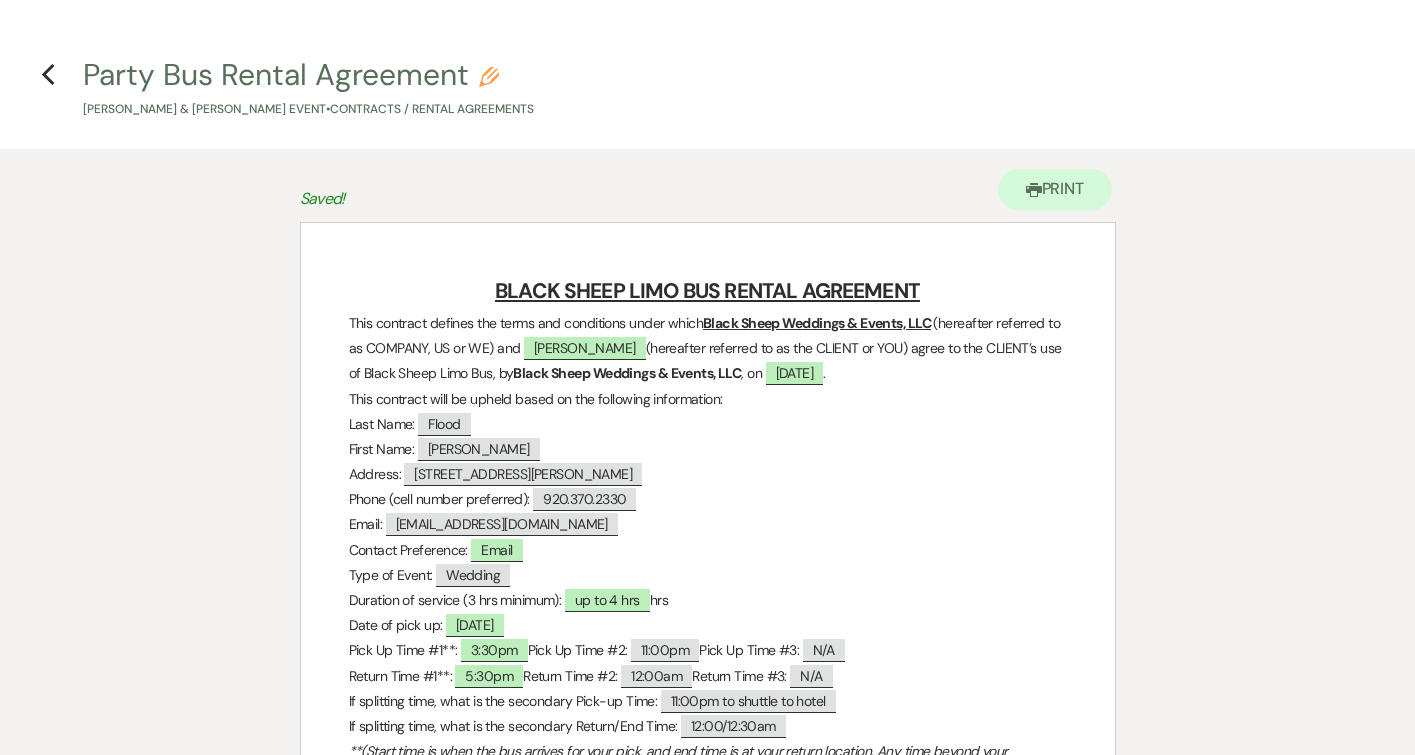 scroll, scrollTop: 0, scrollLeft: 0, axis: both 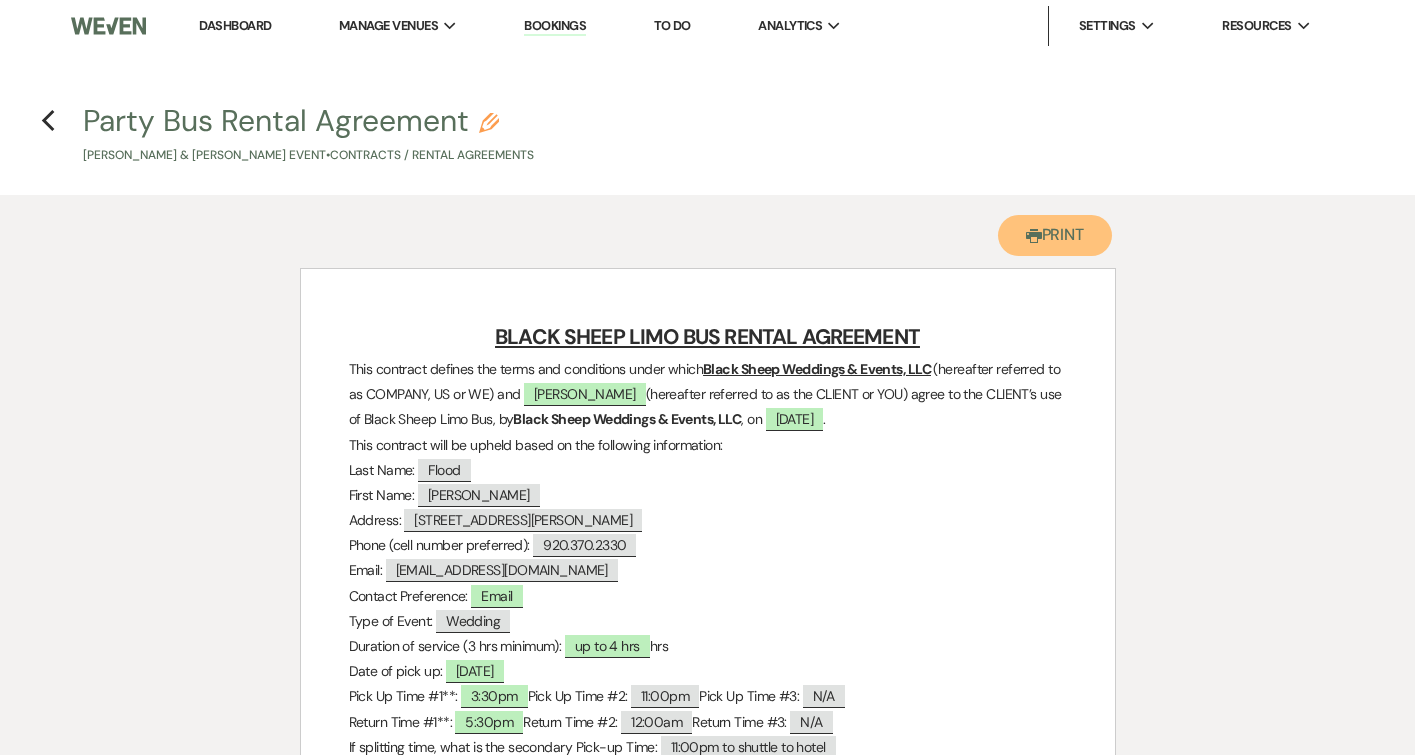 click on "Printer  Print" at bounding box center (1055, 235) 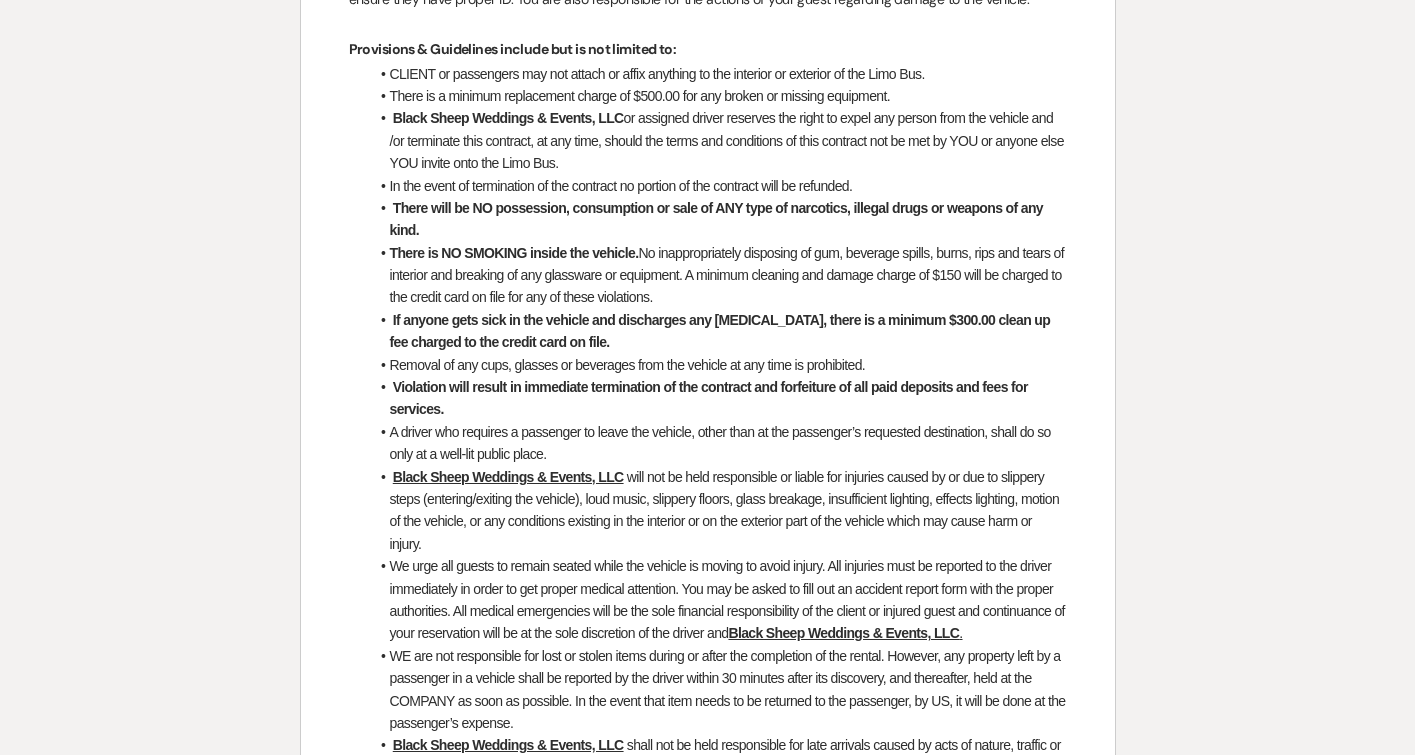 scroll, scrollTop: 1855, scrollLeft: 0, axis: vertical 